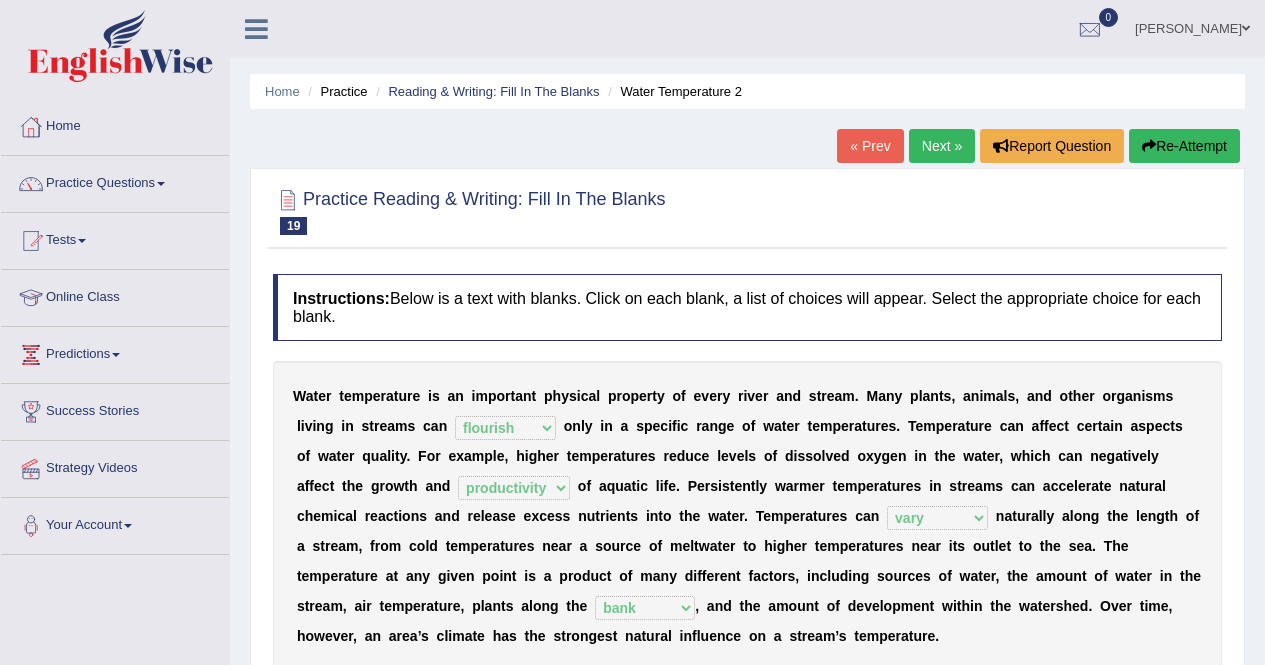 select on "flourish" 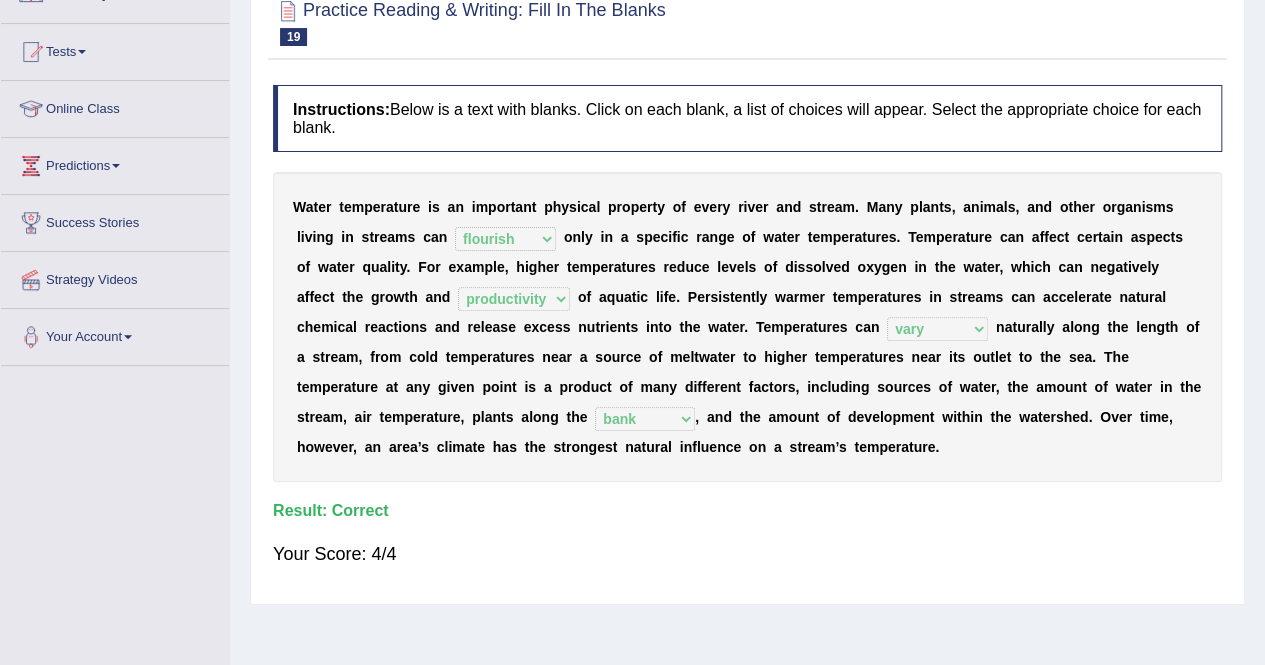 scroll, scrollTop: 0, scrollLeft: 0, axis: both 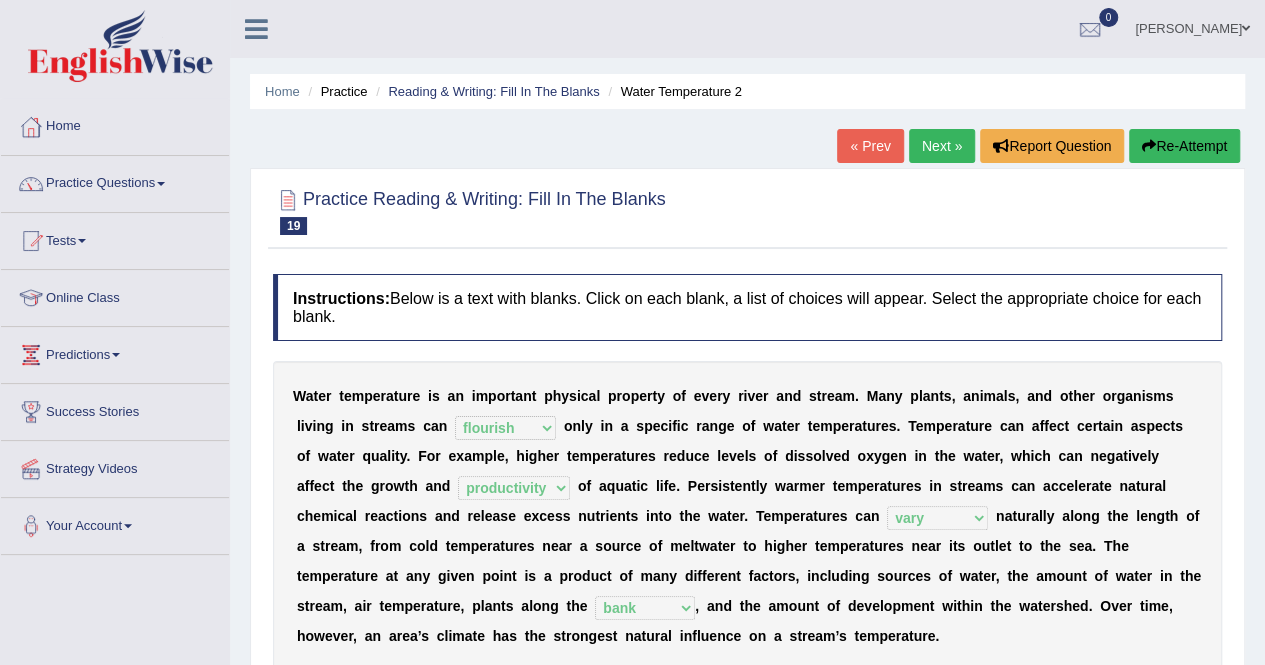 click on "Next »" at bounding box center (942, 146) 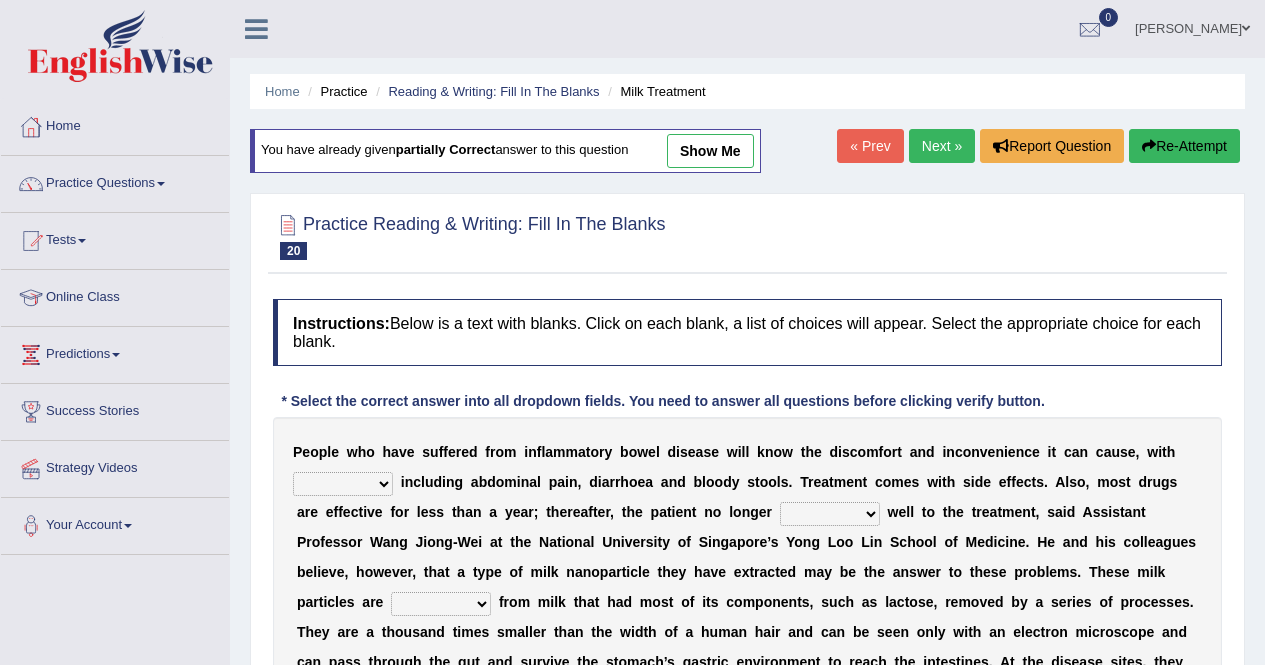 scroll, scrollTop: 0, scrollLeft: 0, axis: both 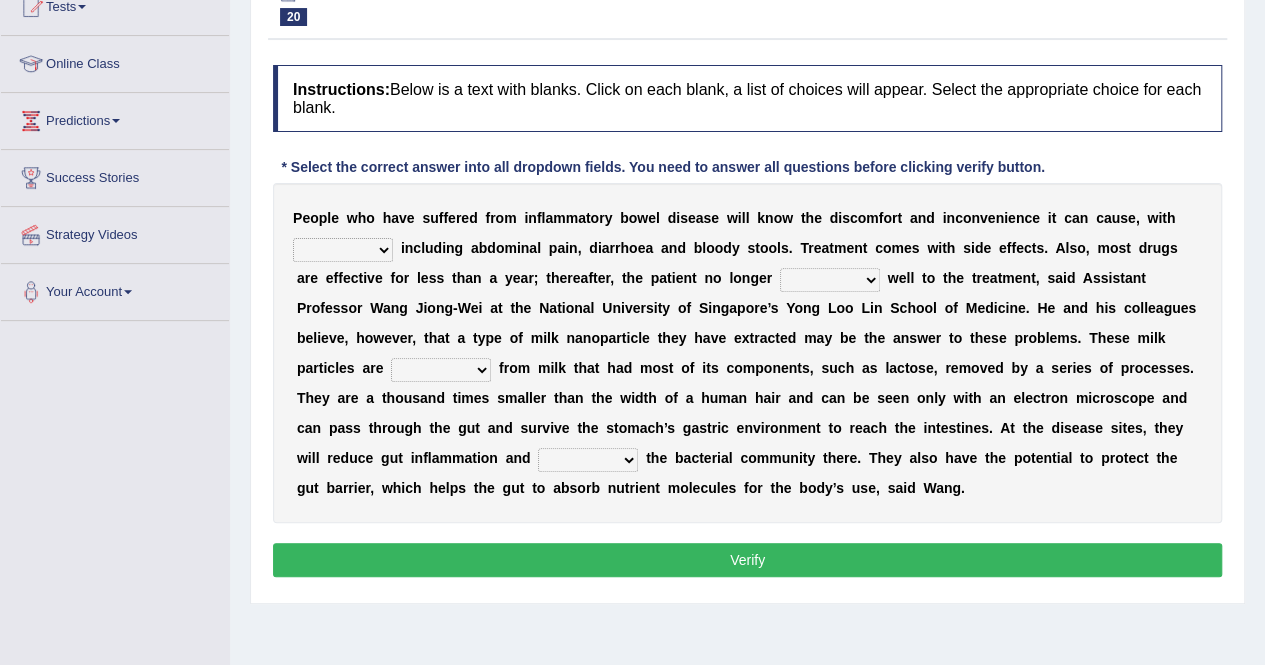 drag, startPoint x: 0, startPoint y: 0, endPoint x: 1274, endPoint y: 253, distance: 1298.8784 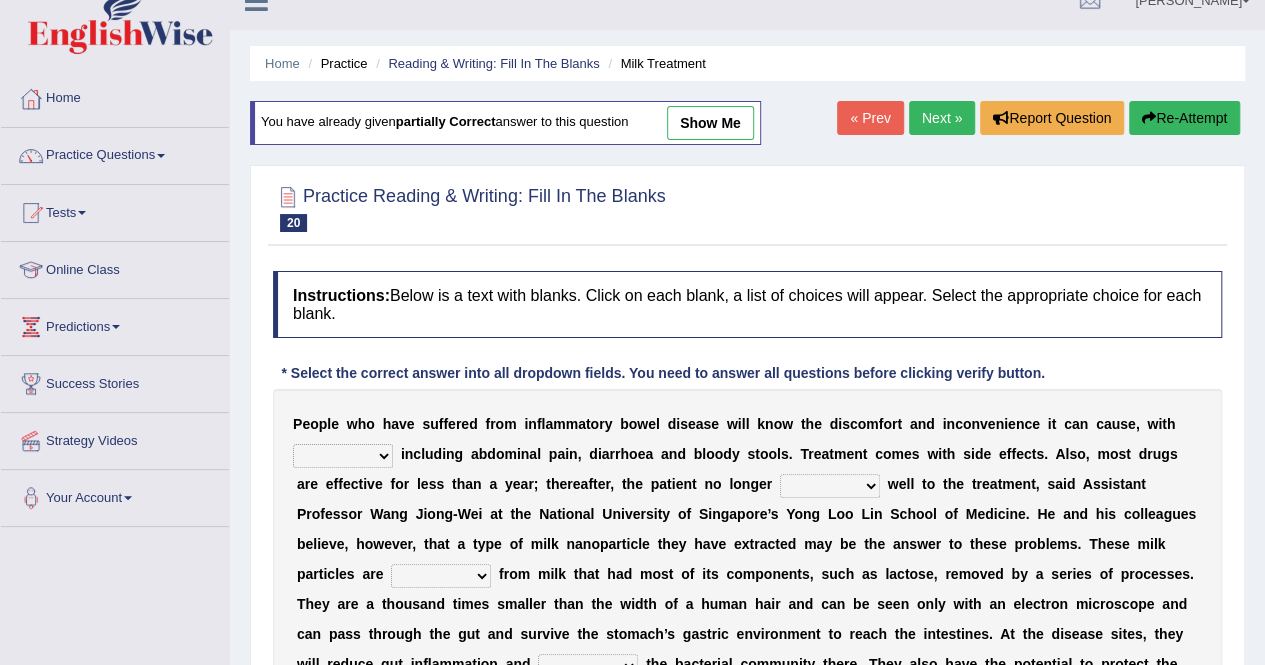 scroll, scrollTop: 0, scrollLeft: 0, axis: both 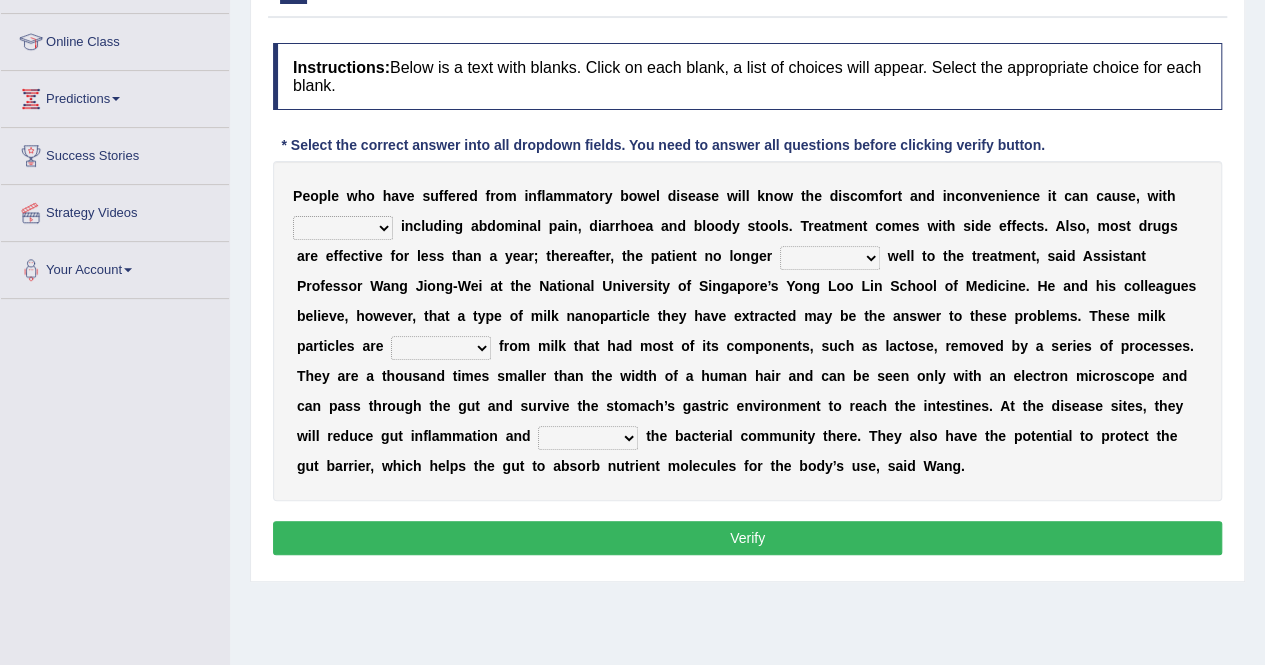 click on "symptoms sources causes benefits" at bounding box center [343, 228] 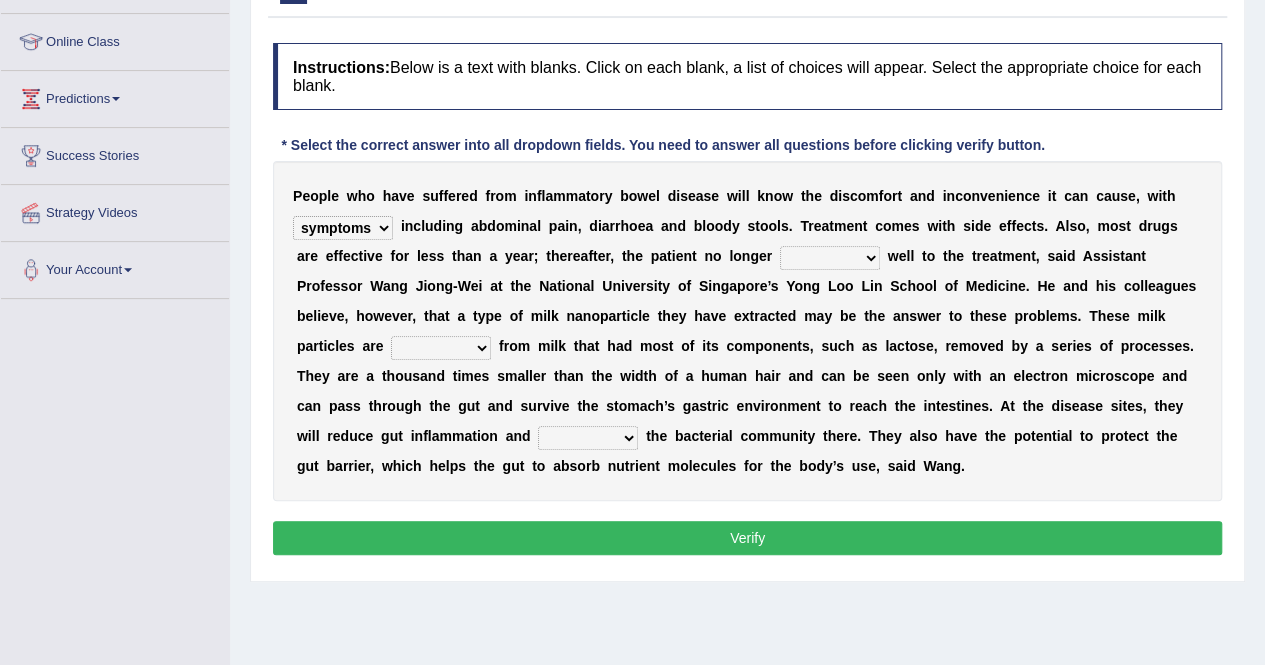 click on "symptoms sources causes benefits" at bounding box center (343, 228) 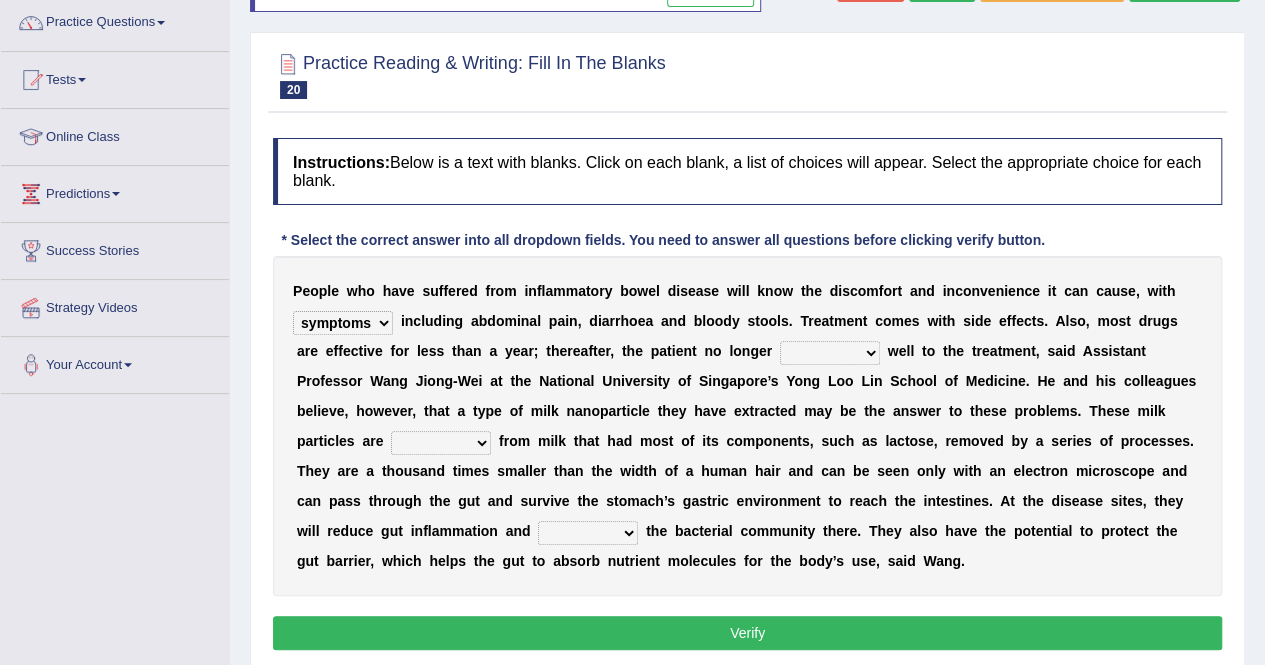 scroll, scrollTop: 0, scrollLeft: 0, axis: both 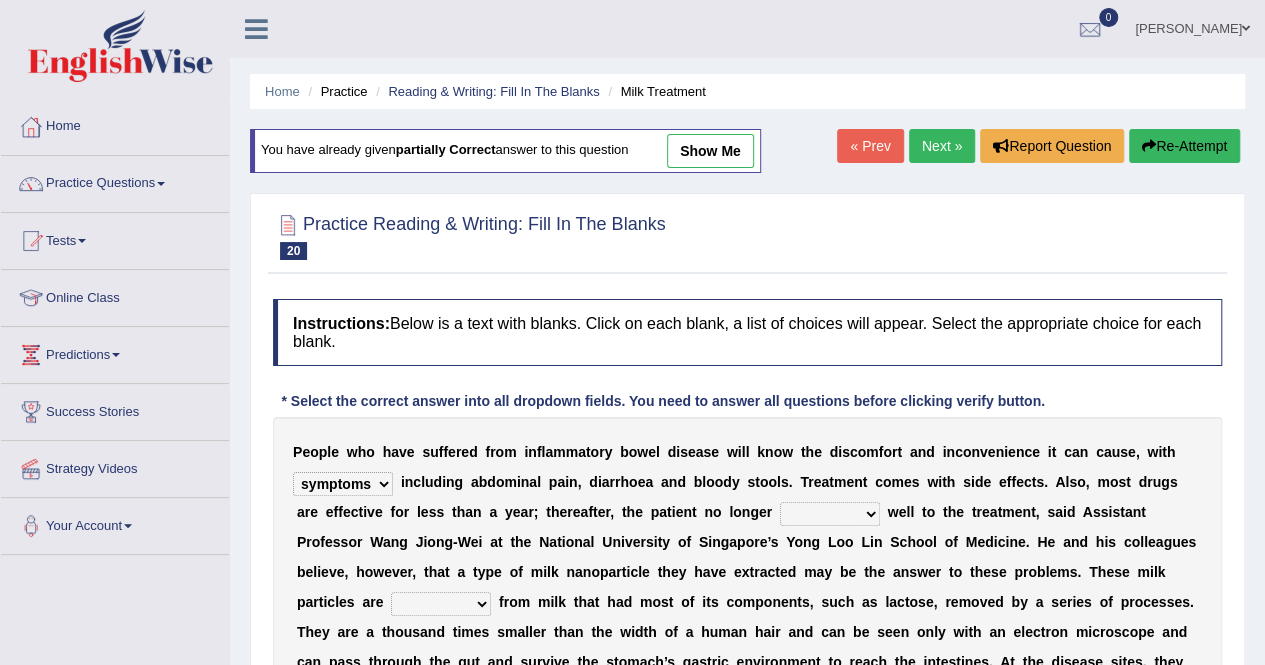 click on "Next »" at bounding box center [942, 146] 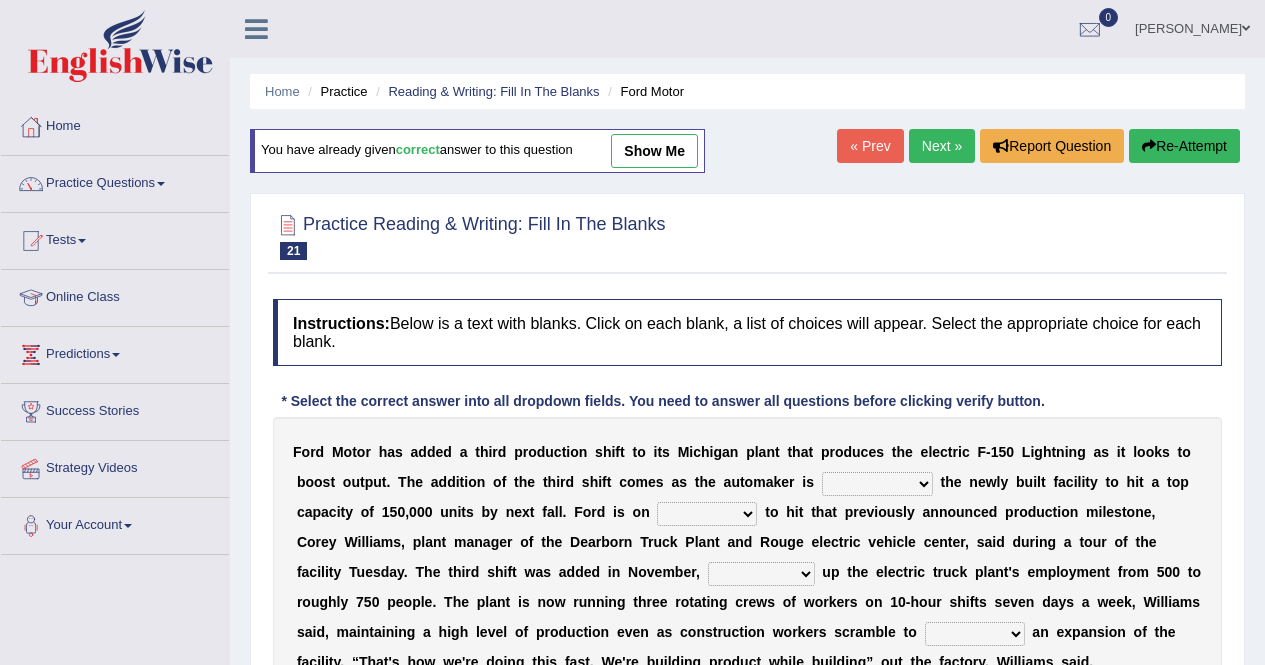 scroll, scrollTop: 167, scrollLeft: 0, axis: vertical 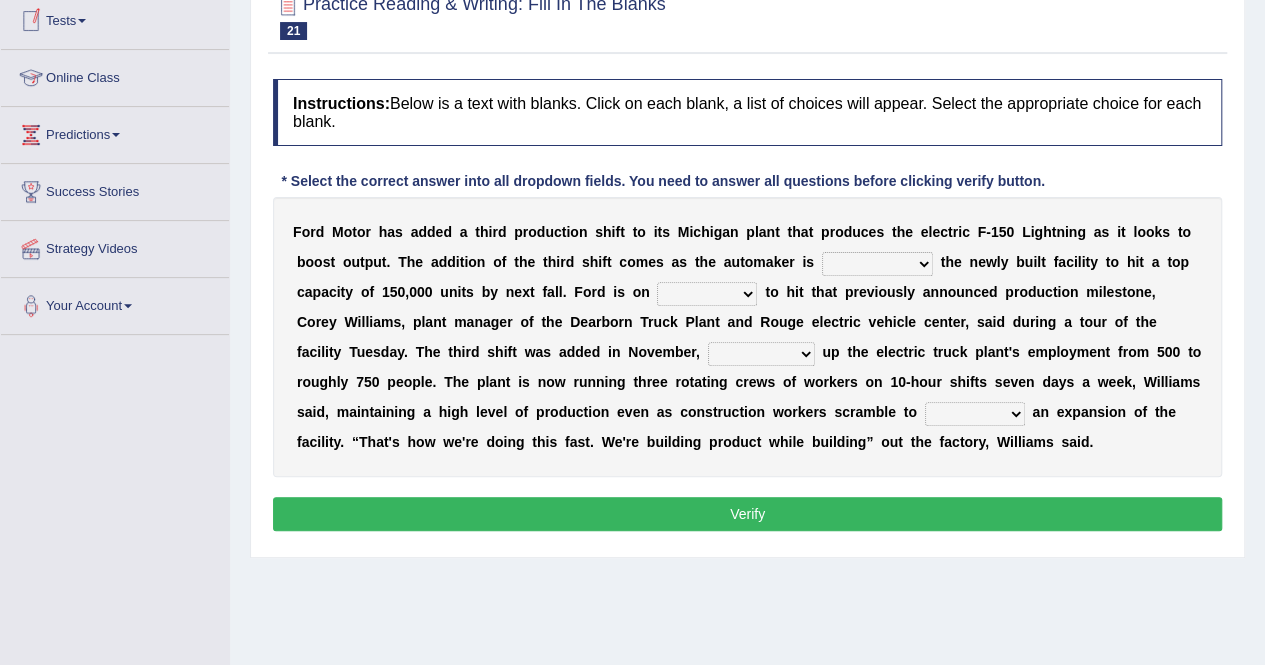 click on "Tests" at bounding box center (115, 18) 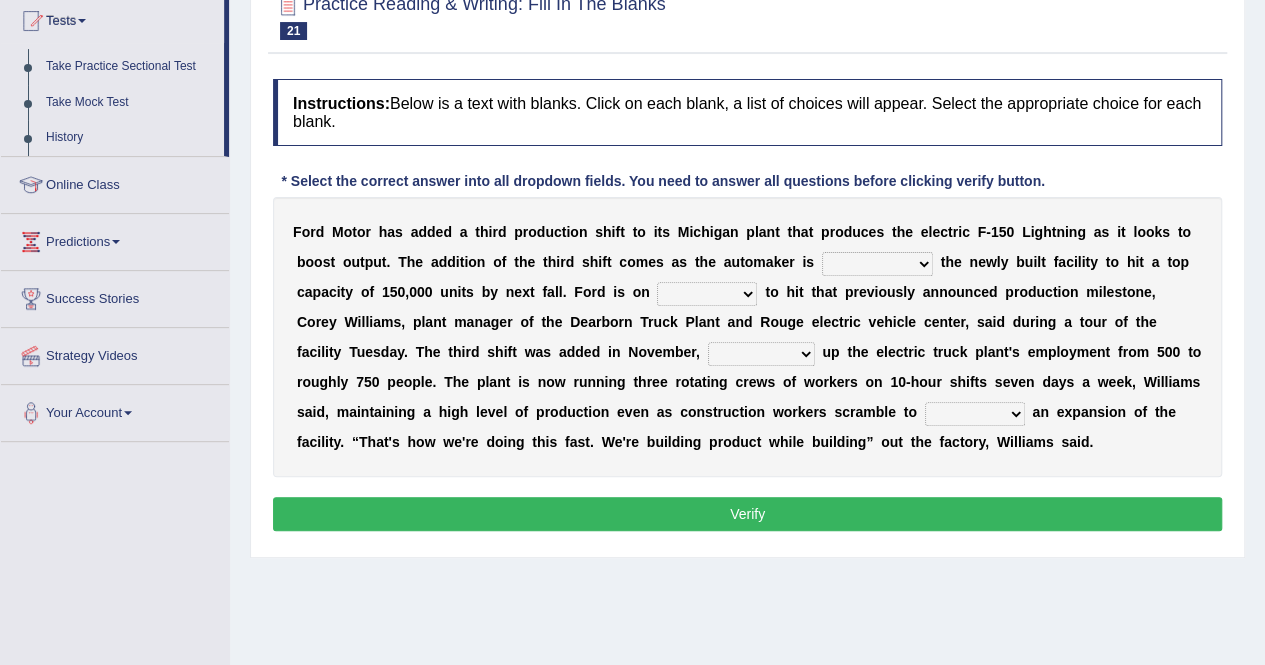 click on "Tests" at bounding box center (112, 18) 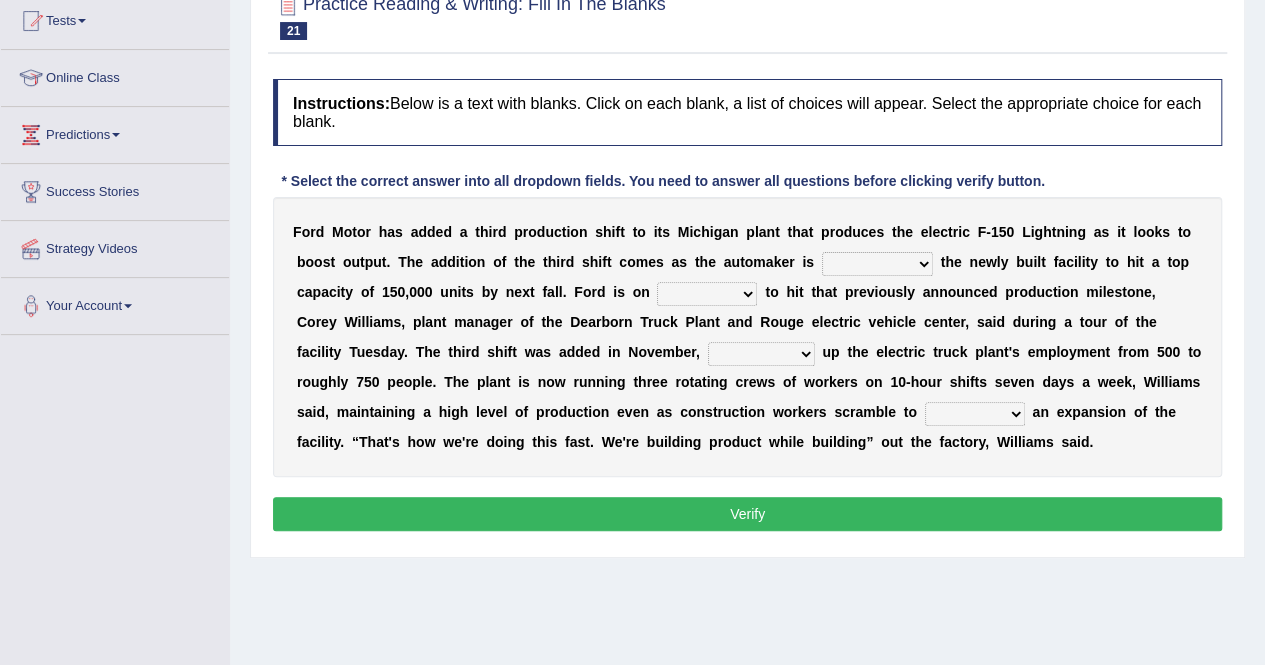 click on "Tests" at bounding box center (115, 18) 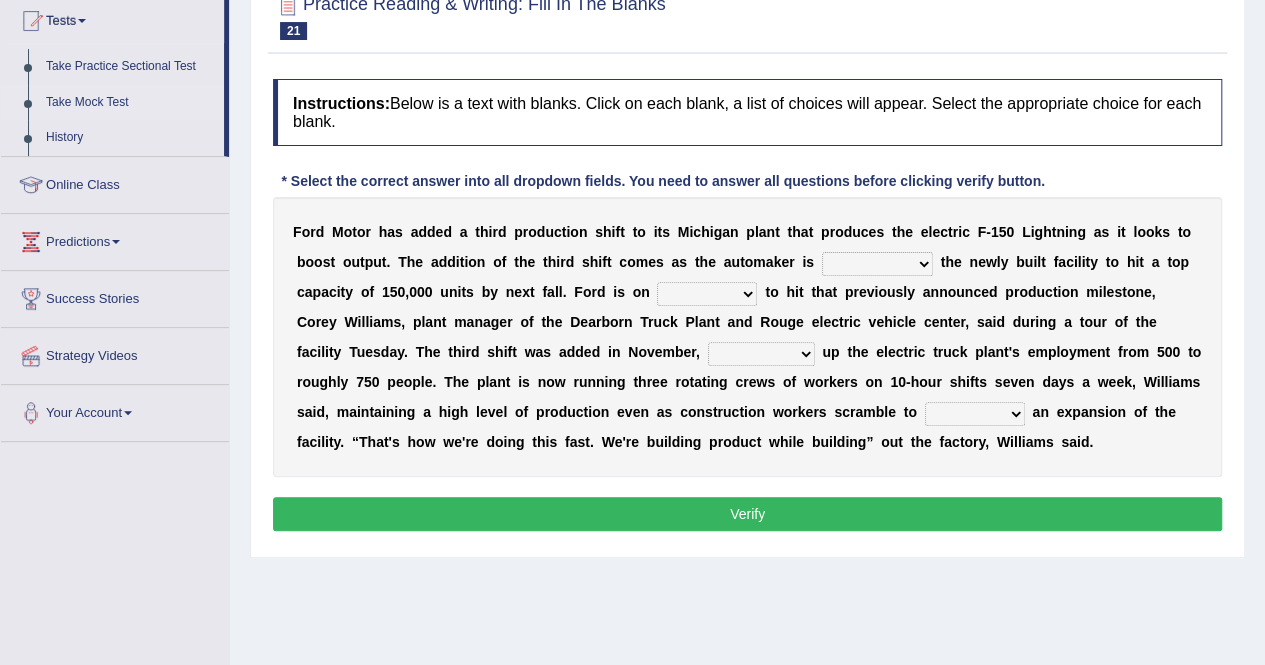 click on "Take Mock Test" at bounding box center [130, 103] 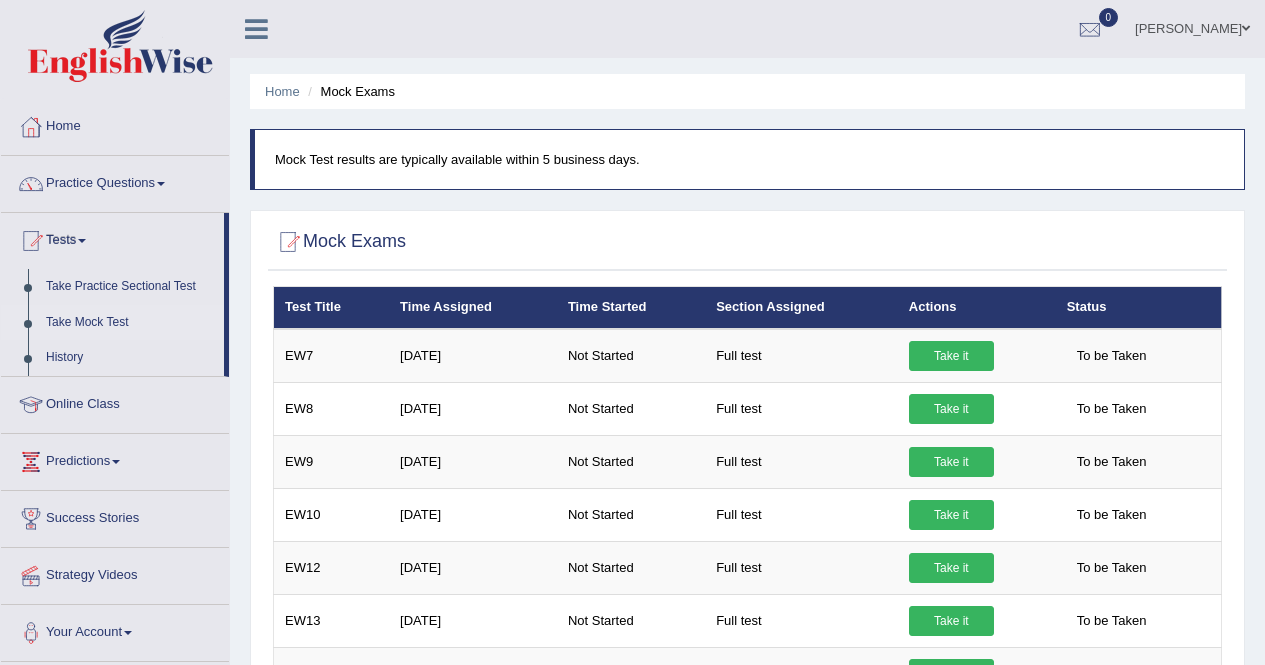 scroll, scrollTop: 0, scrollLeft: 0, axis: both 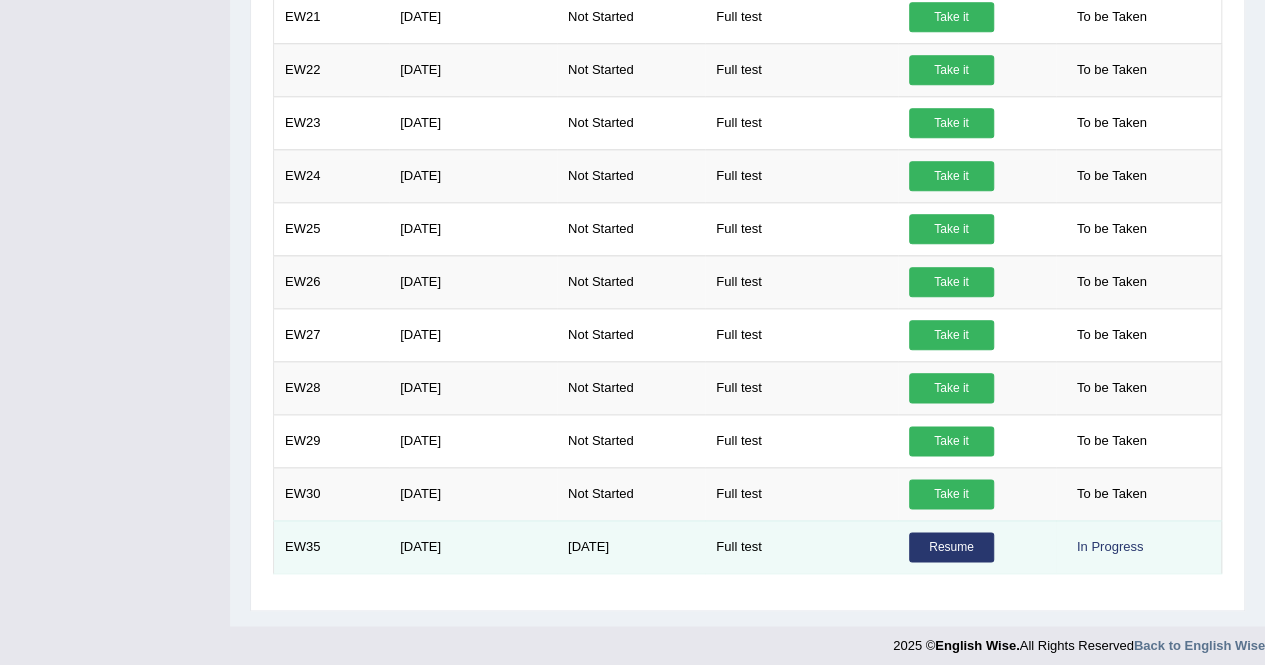 click on "Resume" at bounding box center [951, 547] 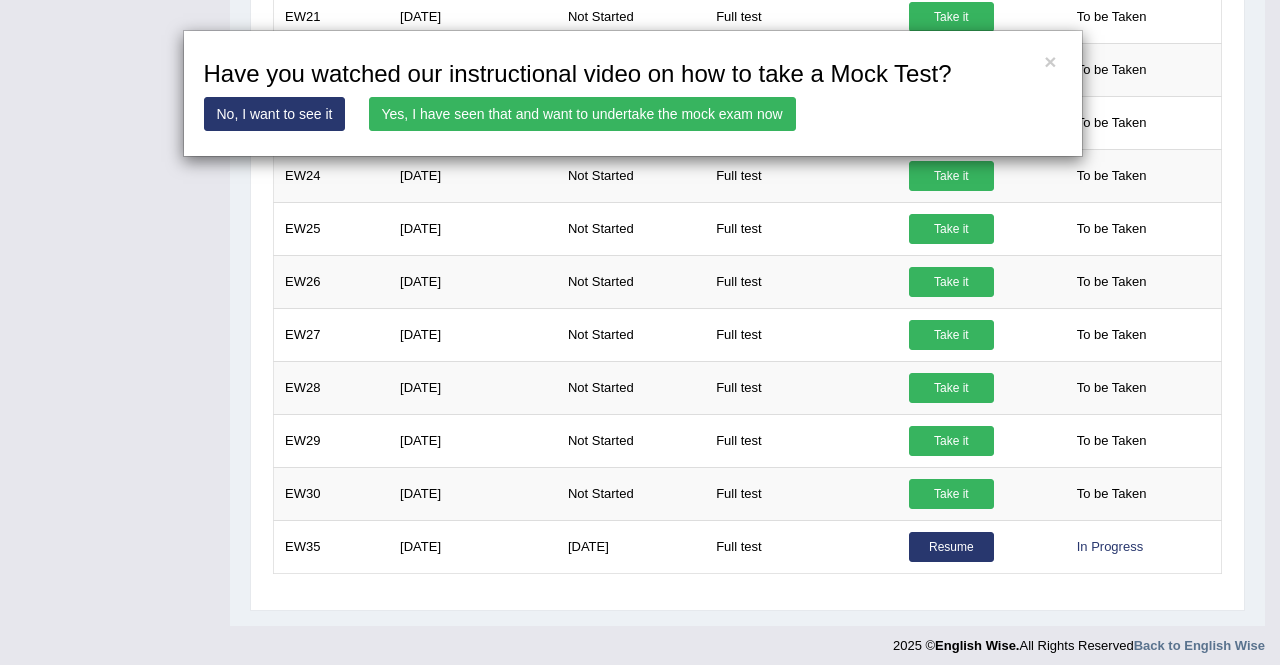 click on "Yes, I have seen that and want to undertake the mock exam now" at bounding box center [582, 114] 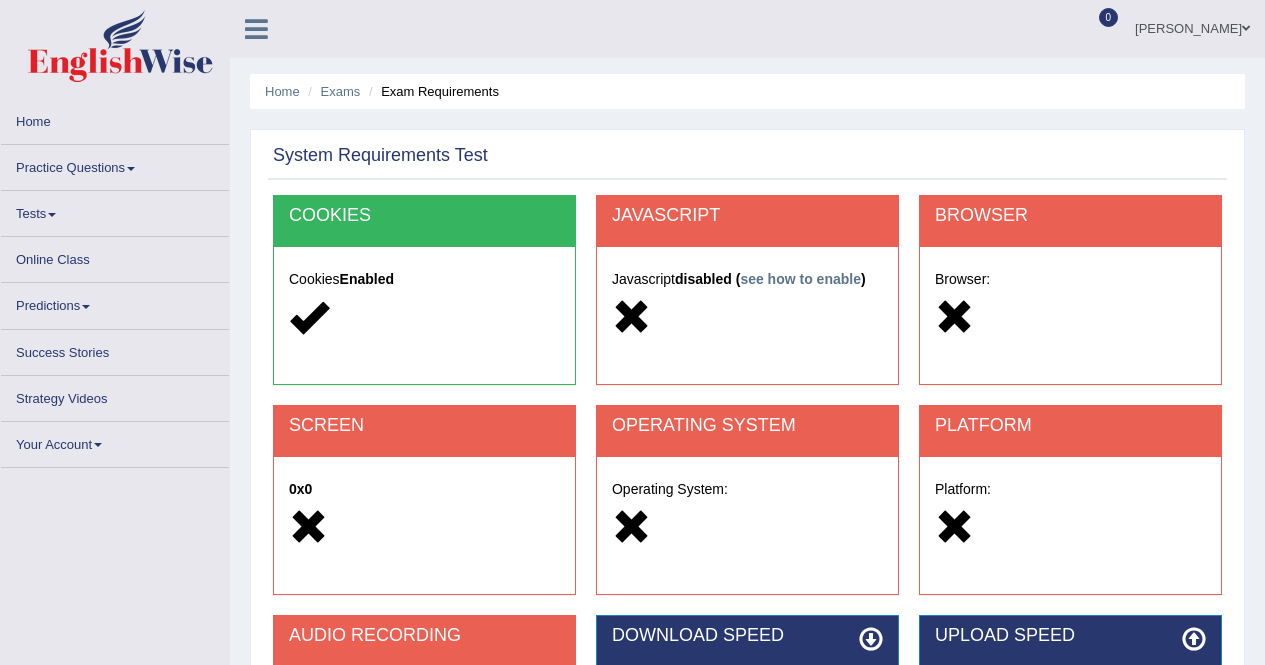 scroll, scrollTop: 0, scrollLeft: 0, axis: both 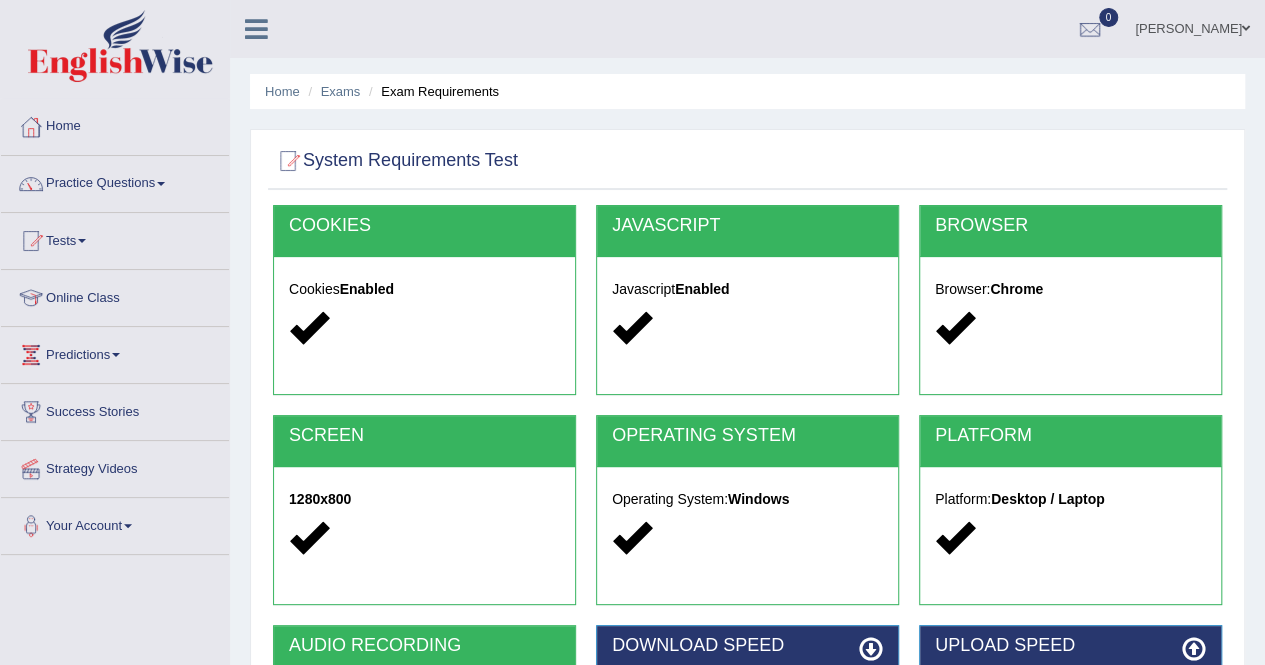click on "Tests" at bounding box center (115, 238) 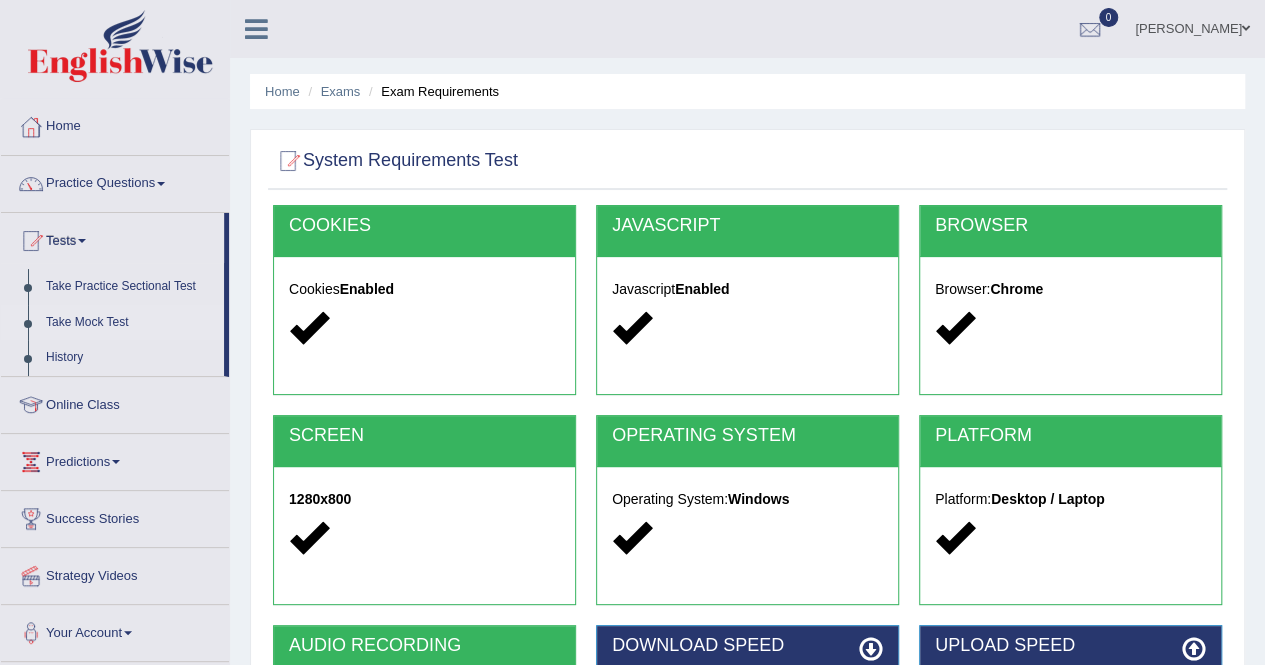 click on "Take Mock Test" at bounding box center (130, 323) 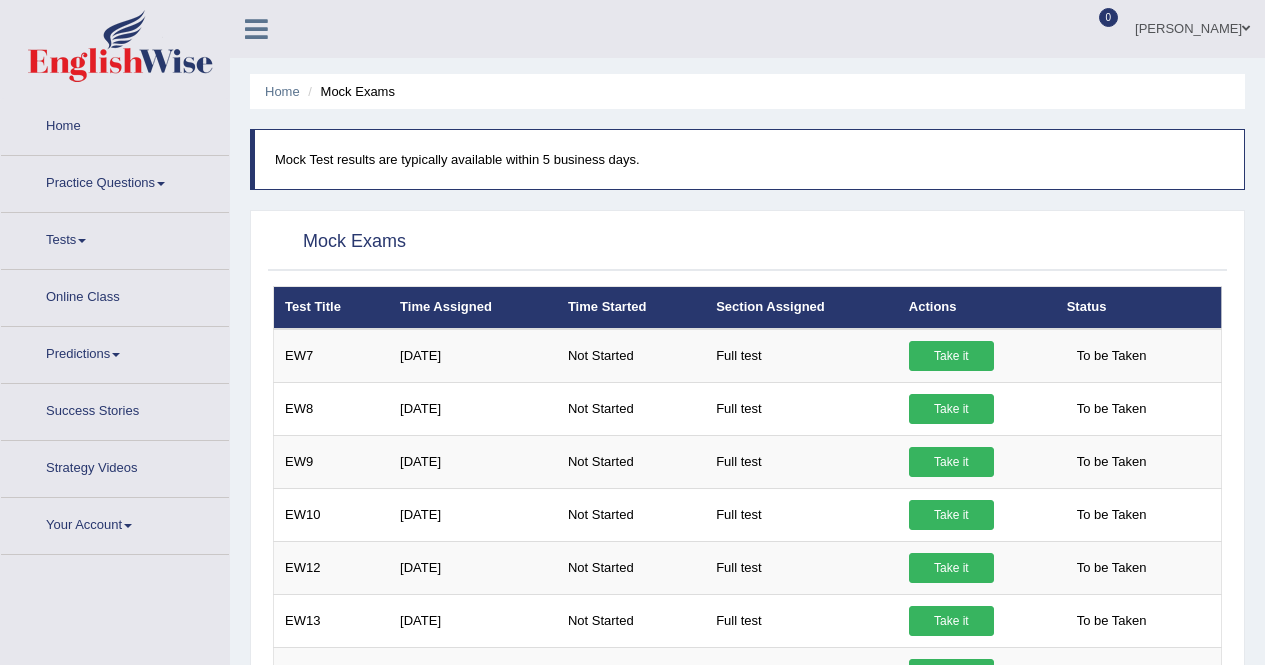 scroll, scrollTop: 0, scrollLeft: 0, axis: both 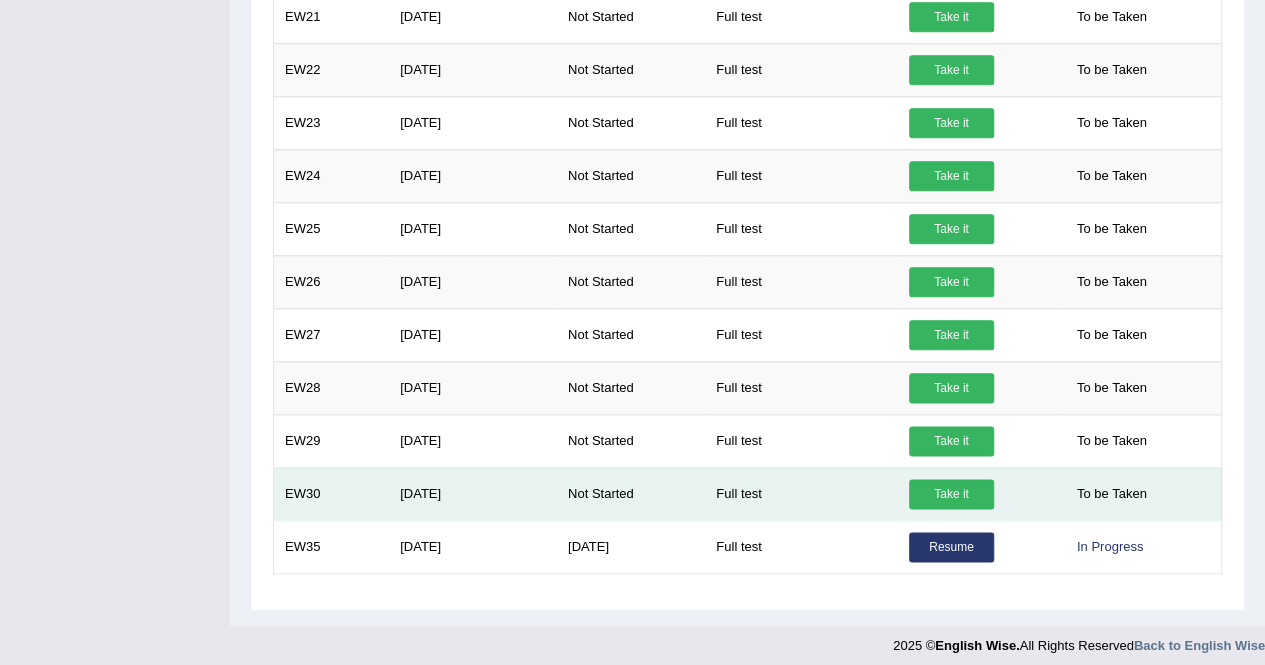 click on "Take it" at bounding box center (951, 494) 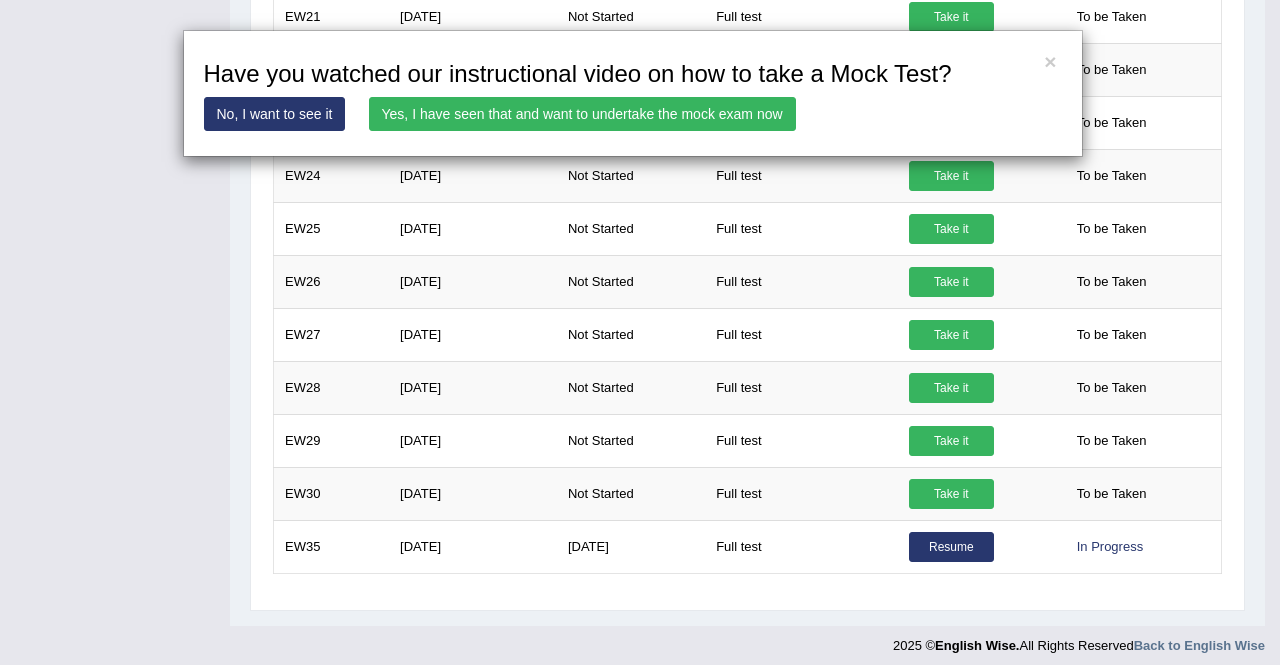 click on "Yes, I have seen that and want to undertake the mock exam now" at bounding box center [582, 114] 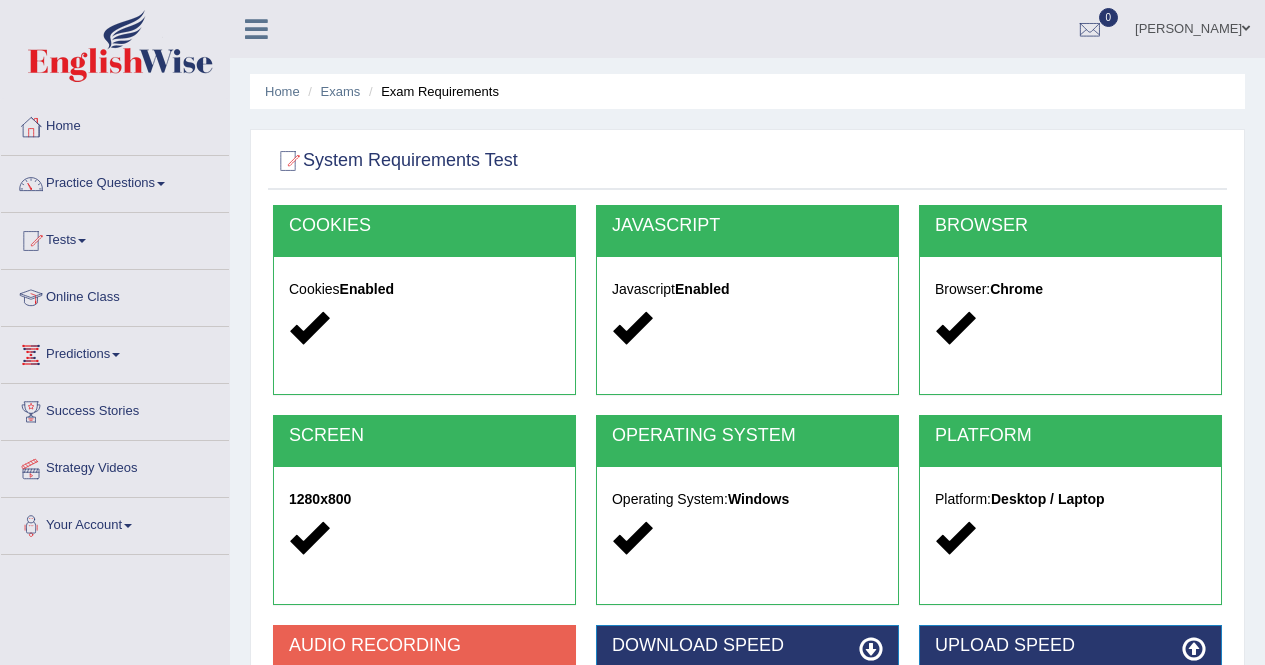 scroll, scrollTop: 0, scrollLeft: 0, axis: both 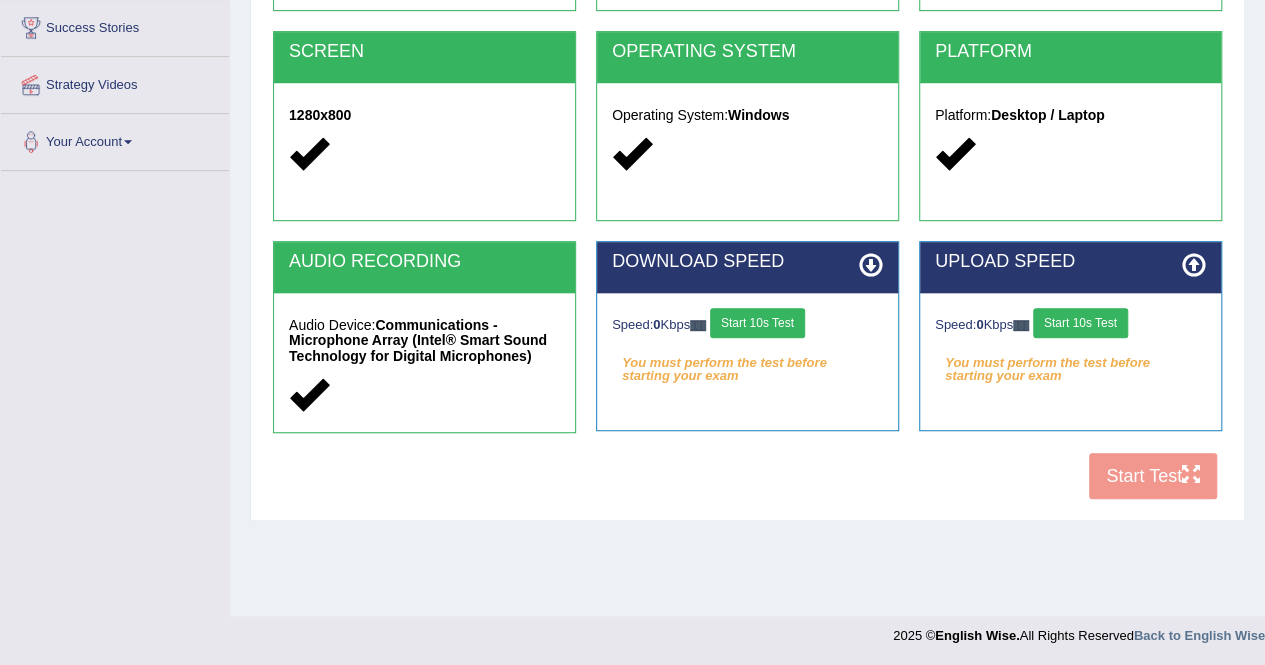 click on "Start 10s Test" at bounding box center [1080, 323] 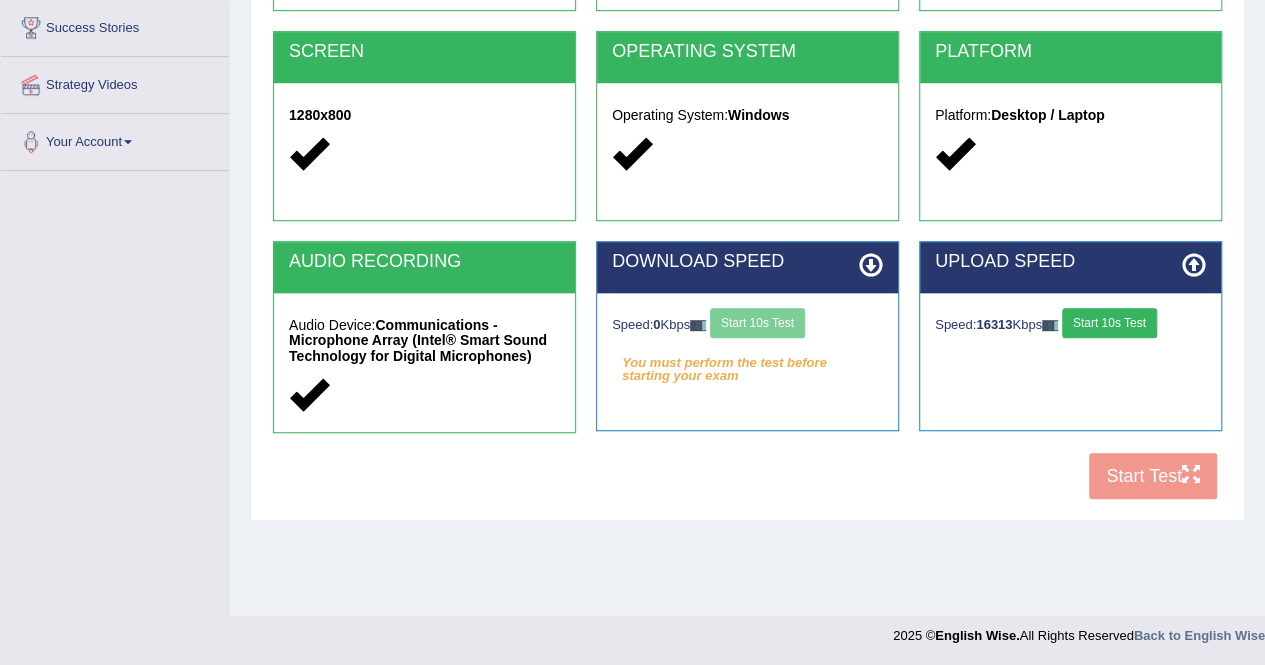 click on "Speed:  0  Kbps    Start 10s Test" at bounding box center [747, 325] 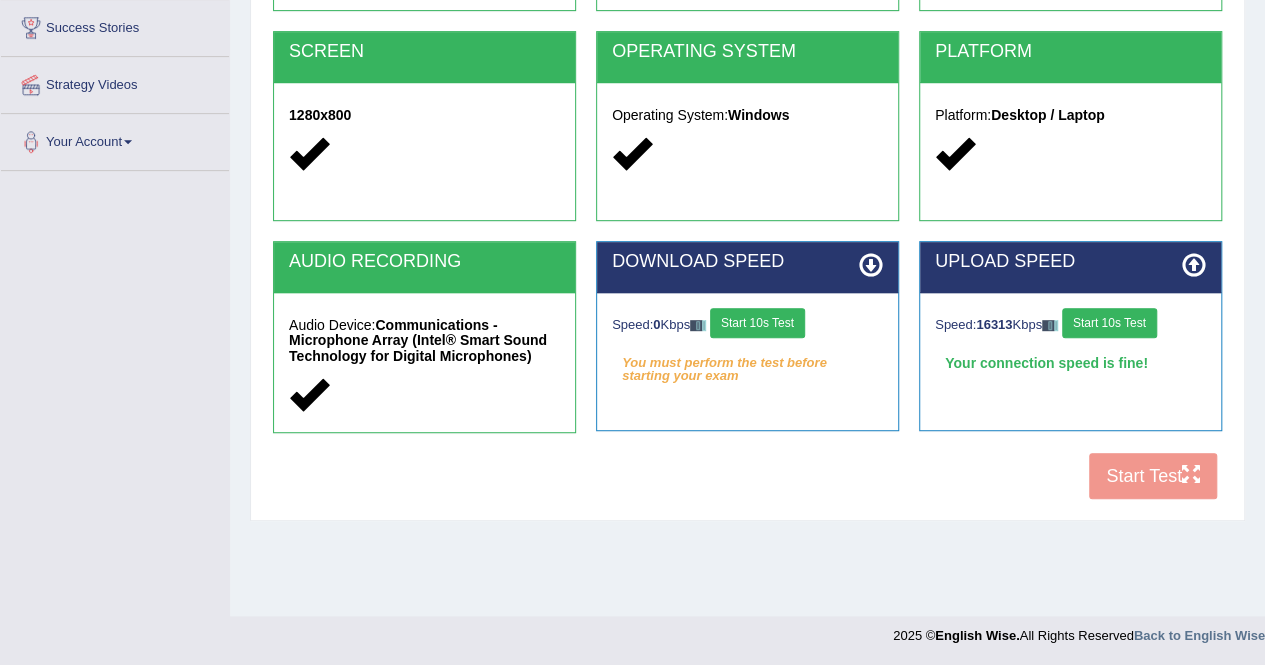 click on "Start 10s Test" at bounding box center (757, 323) 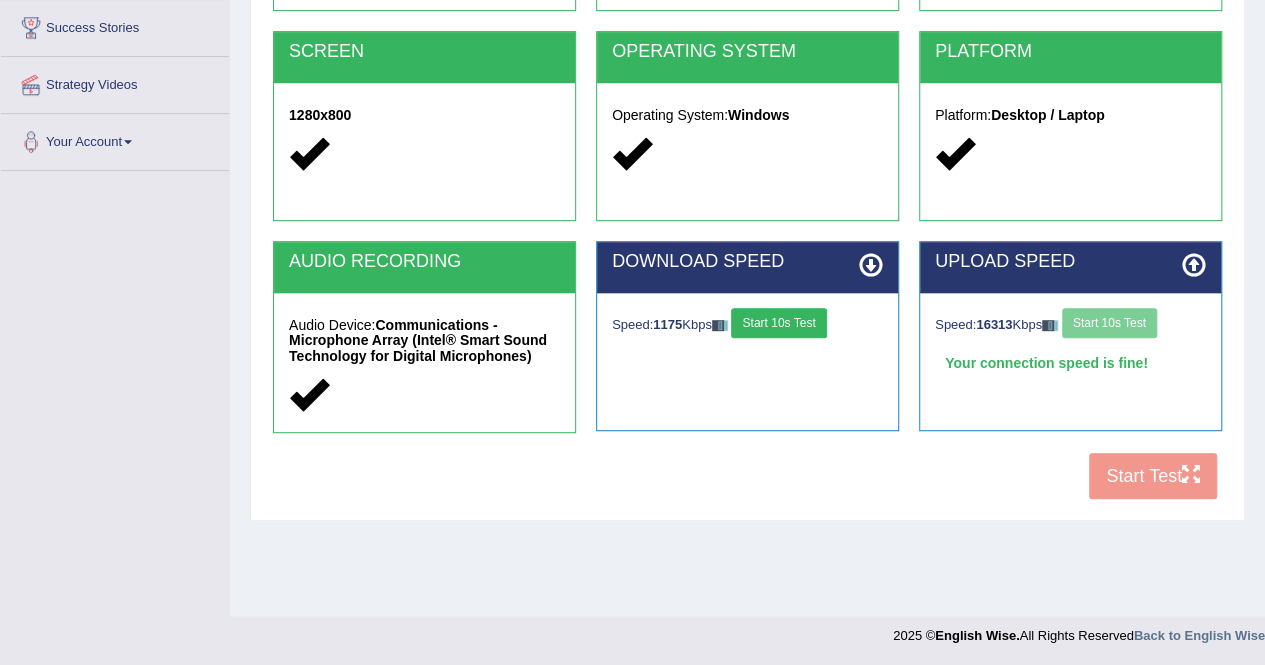 click on "Start 10s Test" at bounding box center (778, 323) 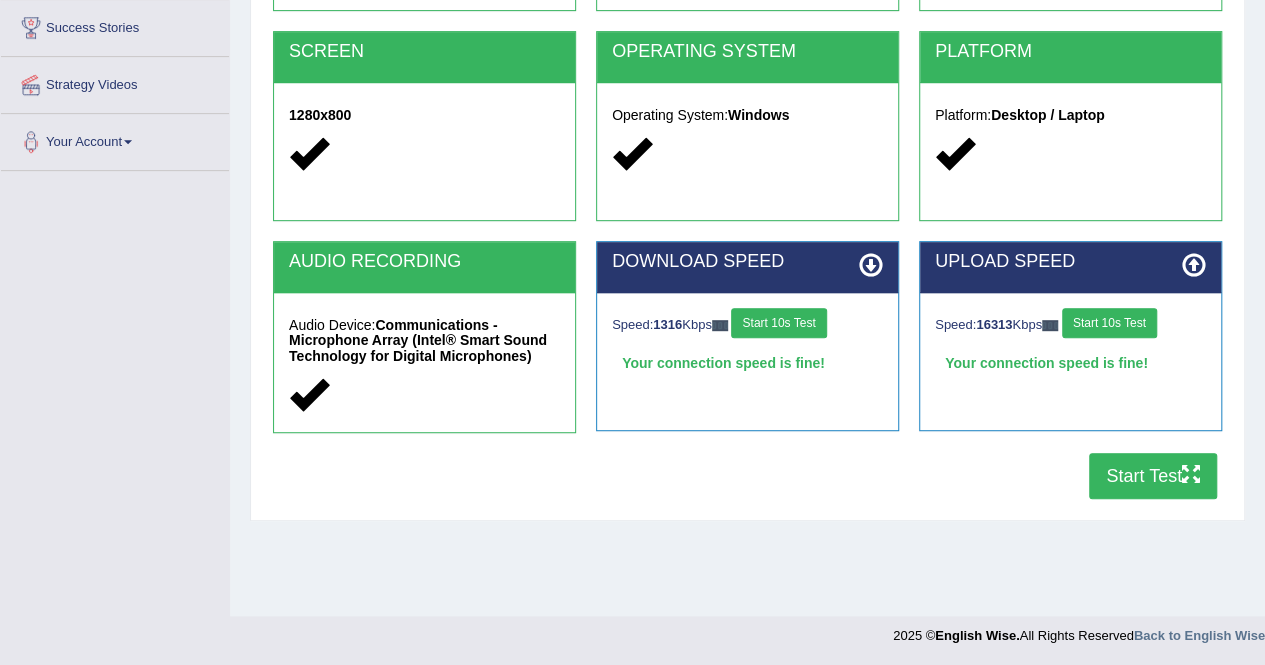 click on "Start Test" at bounding box center (1153, 476) 